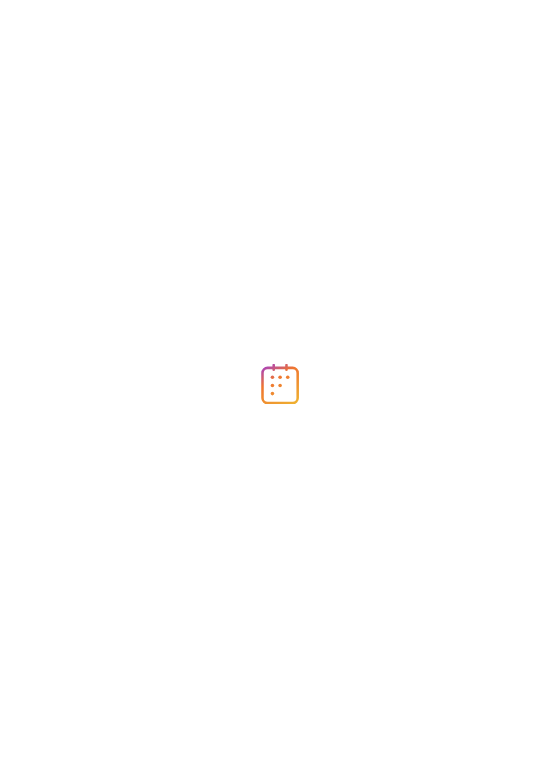 scroll, scrollTop: 0, scrollLeft: 0, axis: both 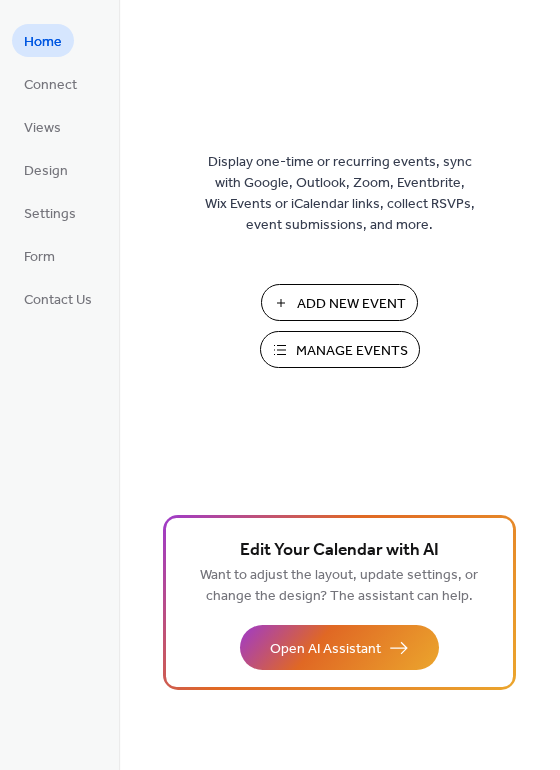 click on "Manage Events" at bounding box center (340, 349) 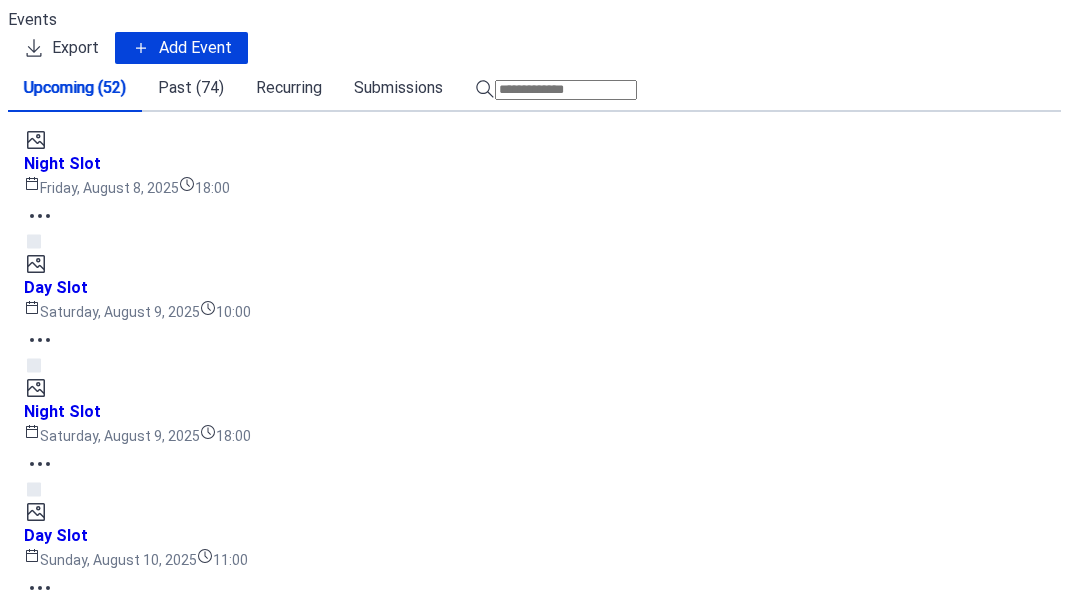 scroll, scrollTop: 0, scrollLeft: 0, axis: both 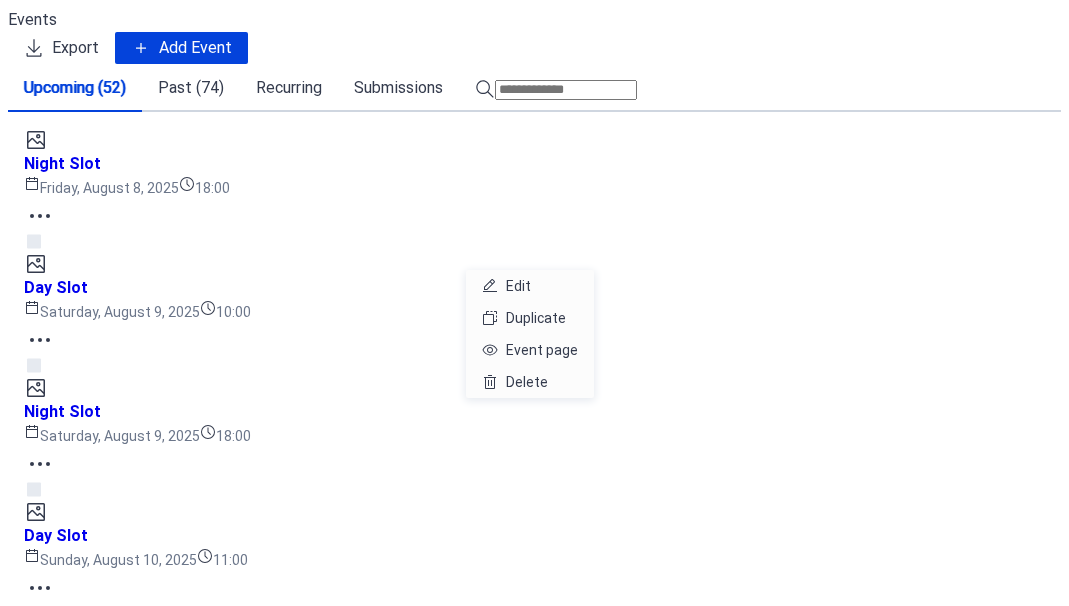 click 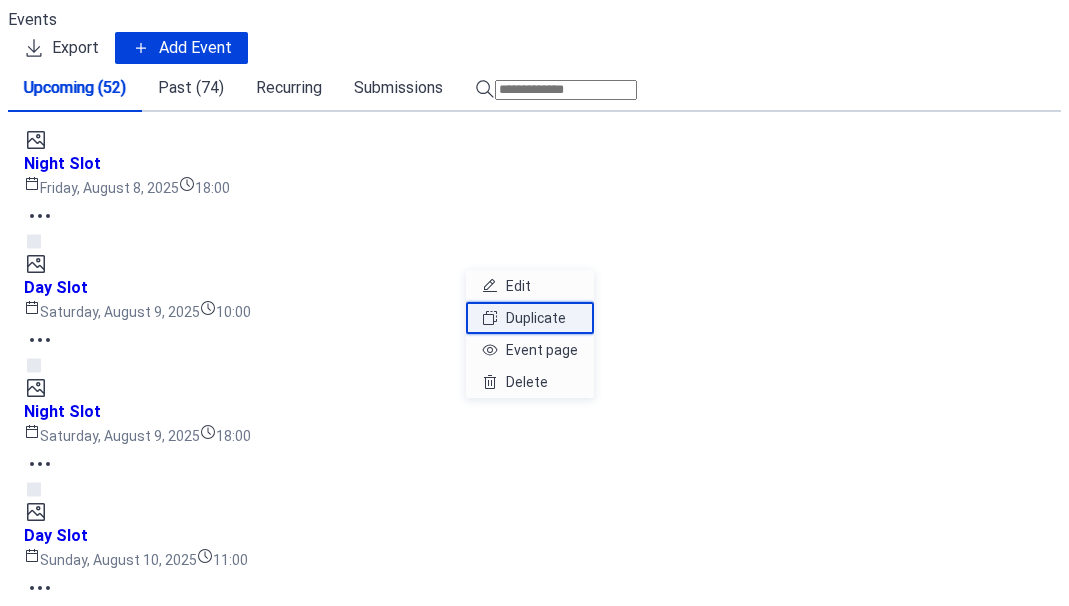 click on "Duplicate" at bounding box center [536, 318] 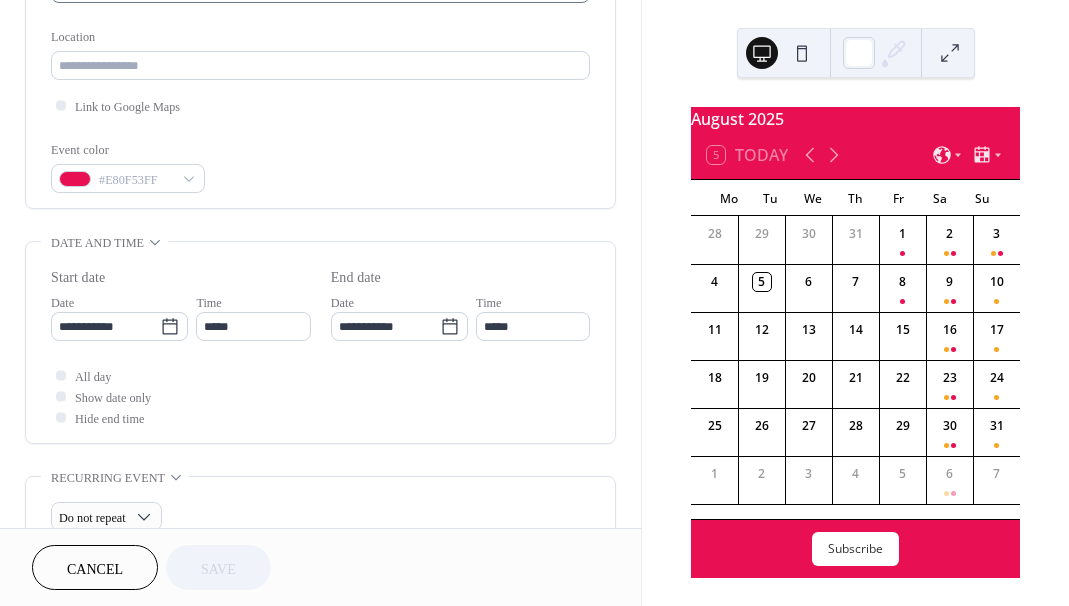scroll, scrollTop: 412, scrollLeft: 0, axis: vertical 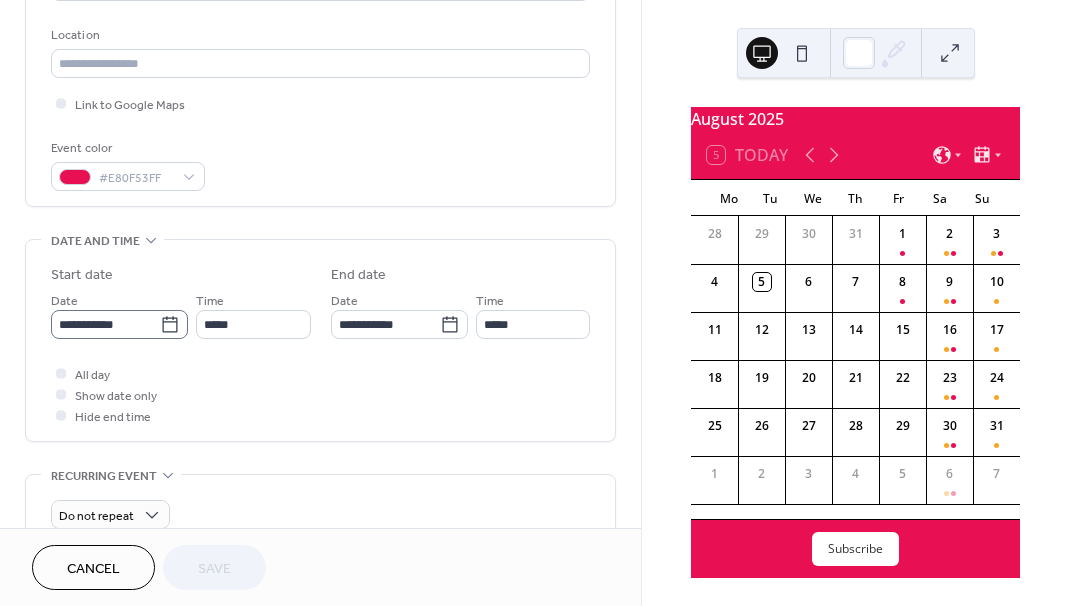 click 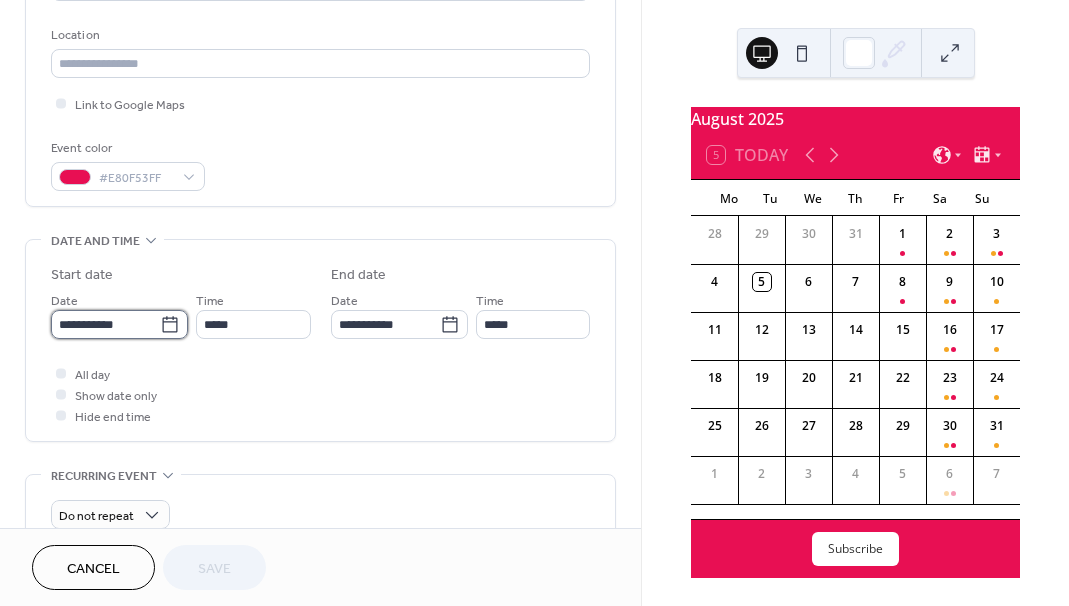 click on "**********" at bounding box center (105, 324) 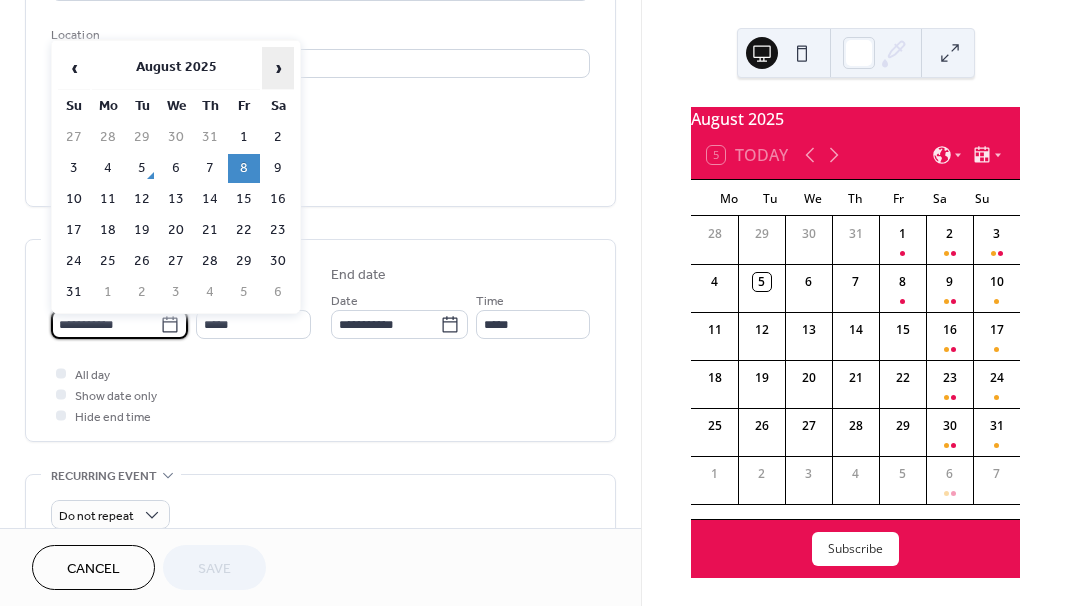 click on "›" at bounding box center [278, 68] 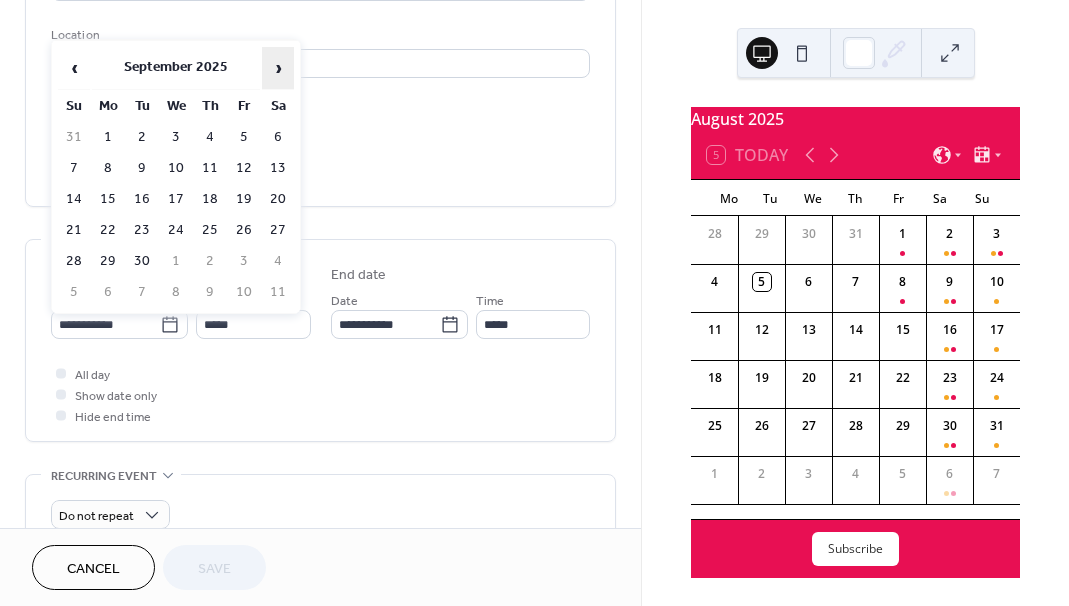 click on "›" at bounding box center [278, 68] 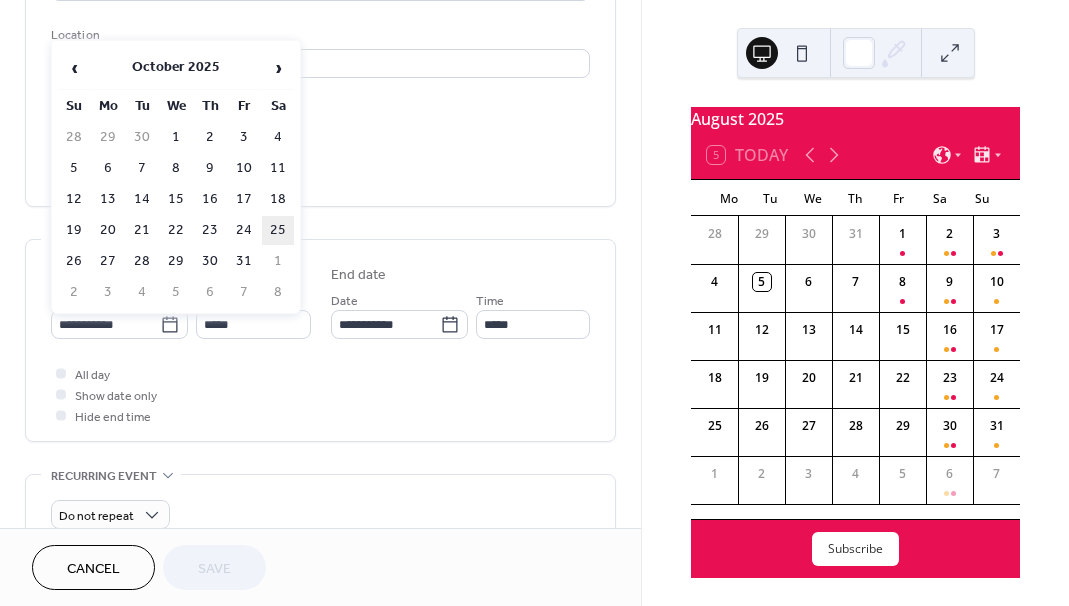 click on "25" at bounding box center [278, 230] 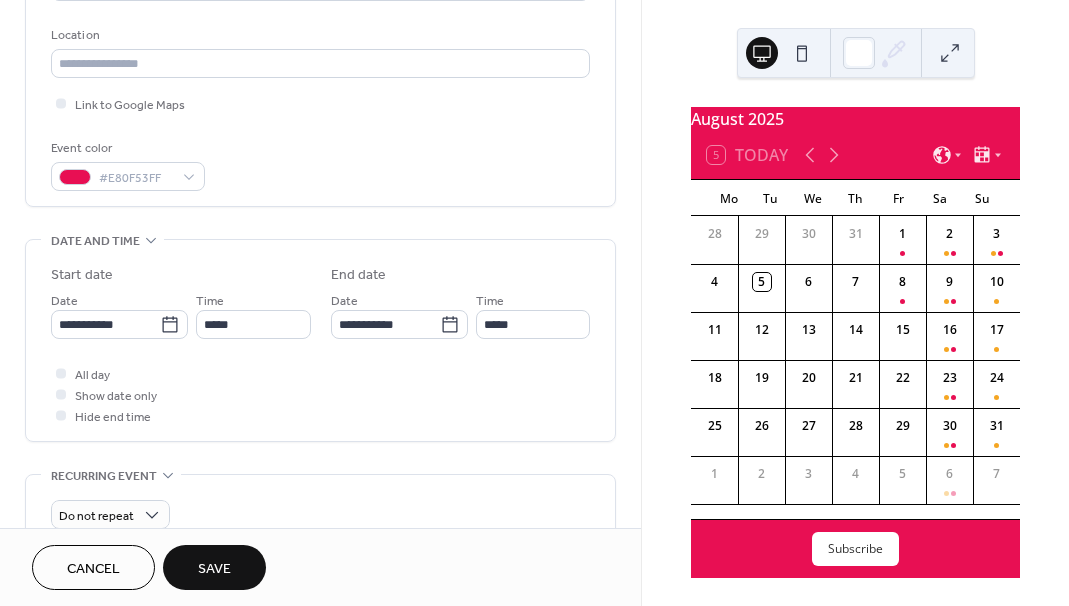 click on "Save" at bounding box center [214, 567] 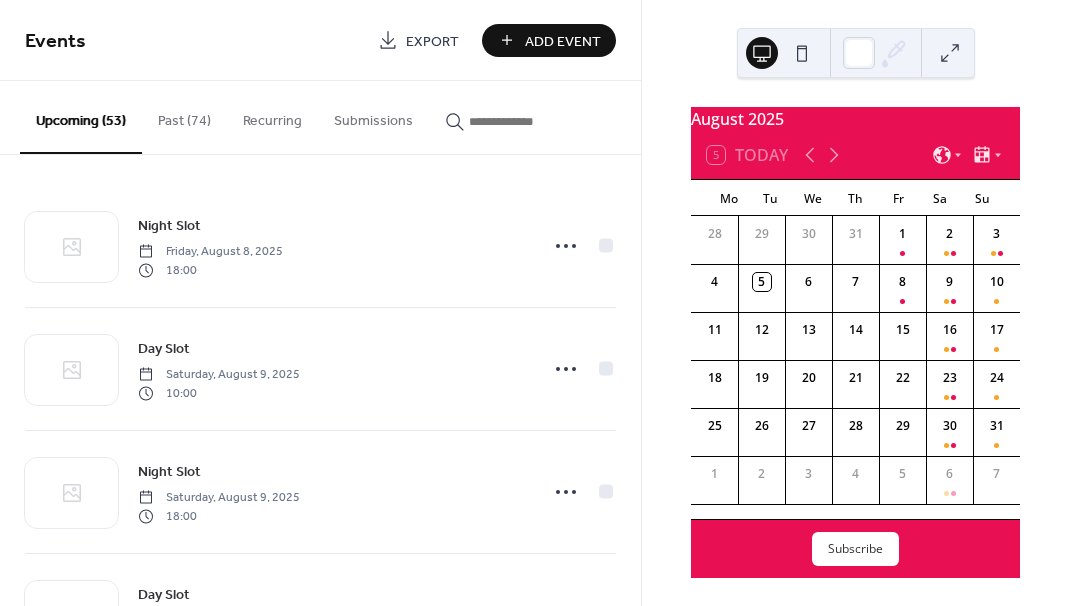 scroll, scrollTop: 0, scrollLeft: 0, axis: both 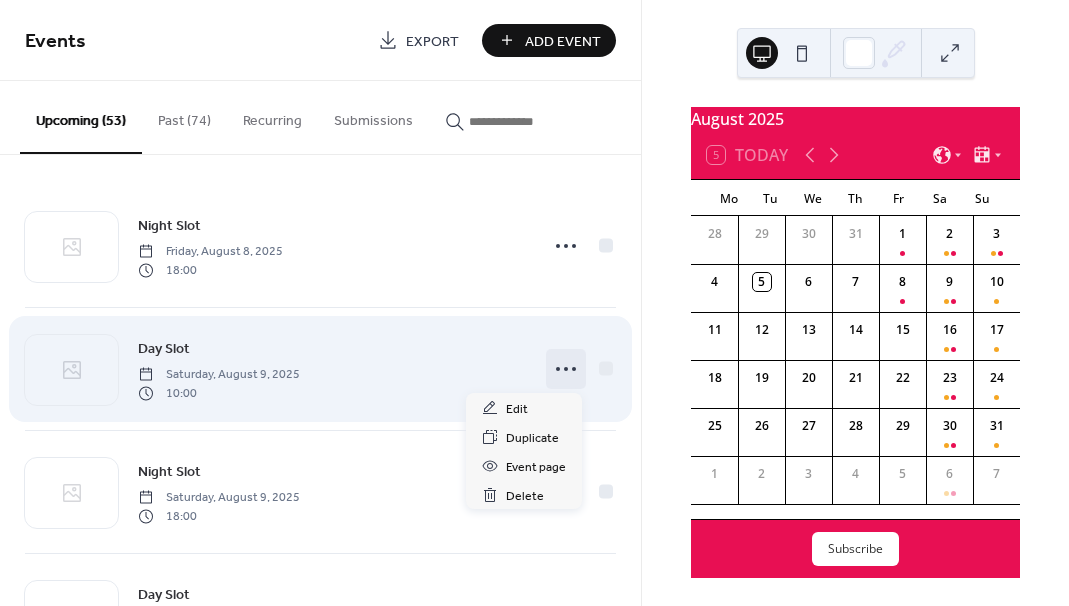 click 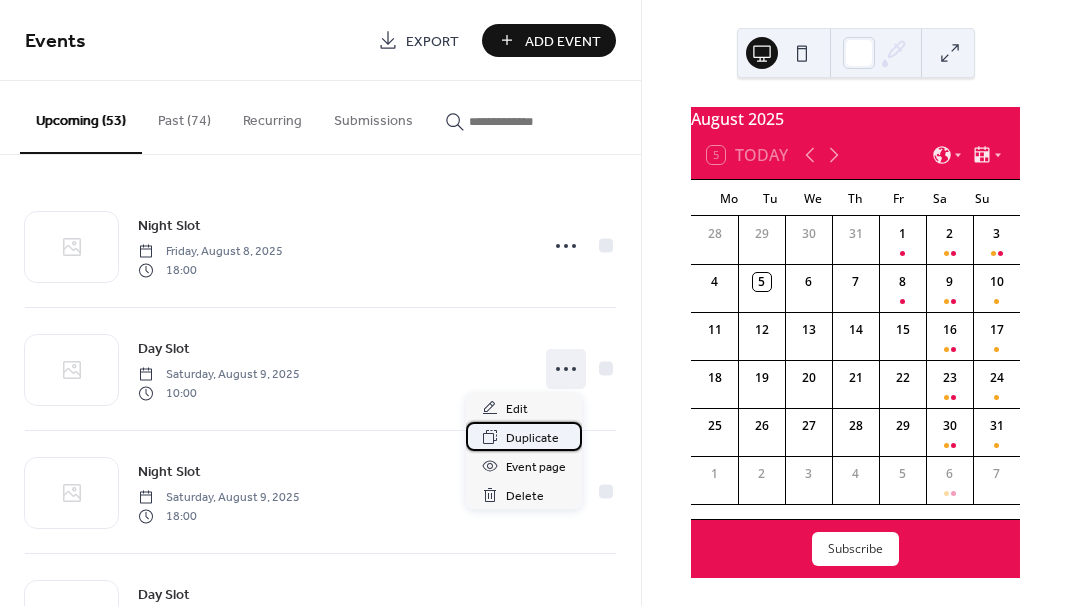 click on "Duplicate" at bounding box center [532, 438] 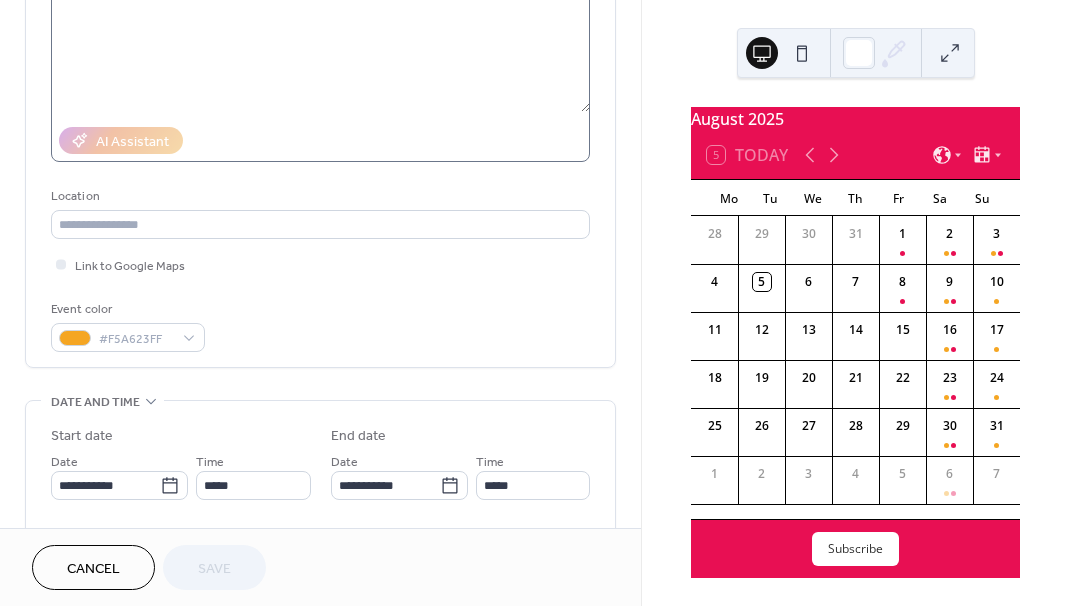 scroll, scrollTop: 280, scrollLeft: 0, axis: vertical 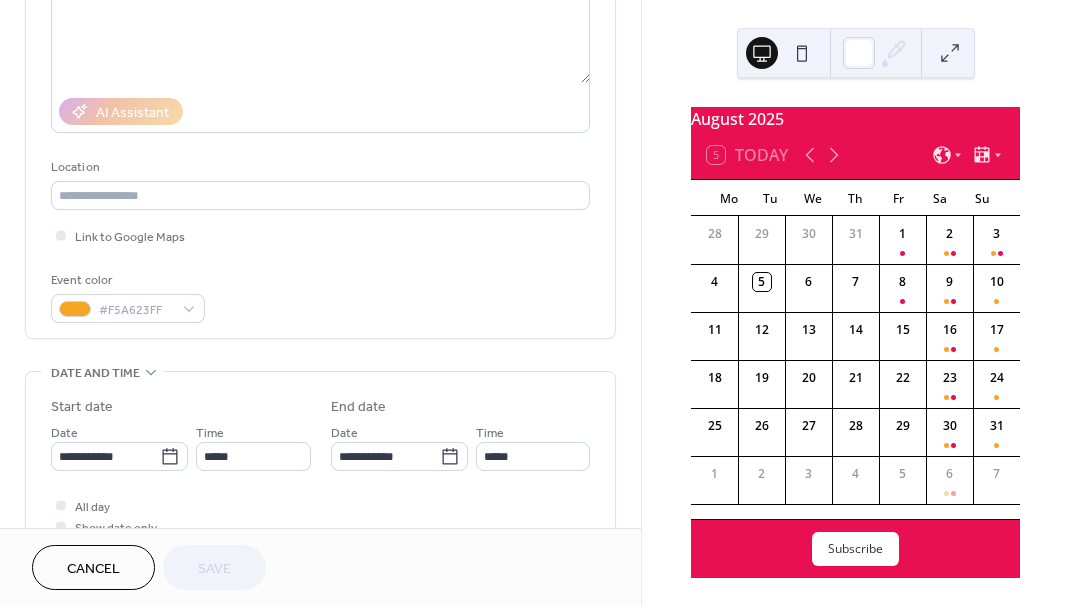 click on "Cancel" at bounding box center (93, 567) 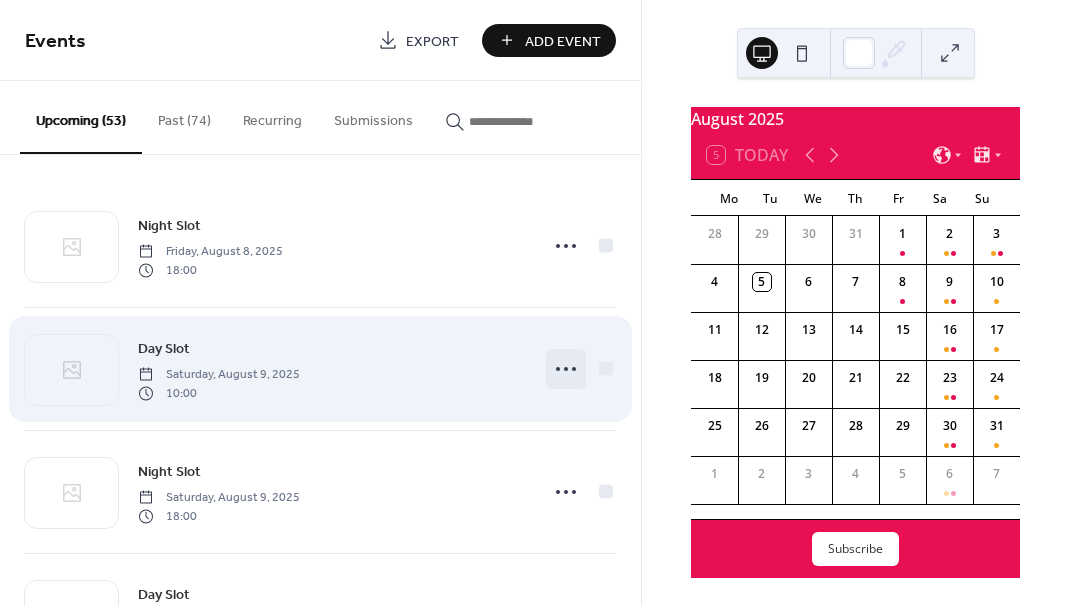 click 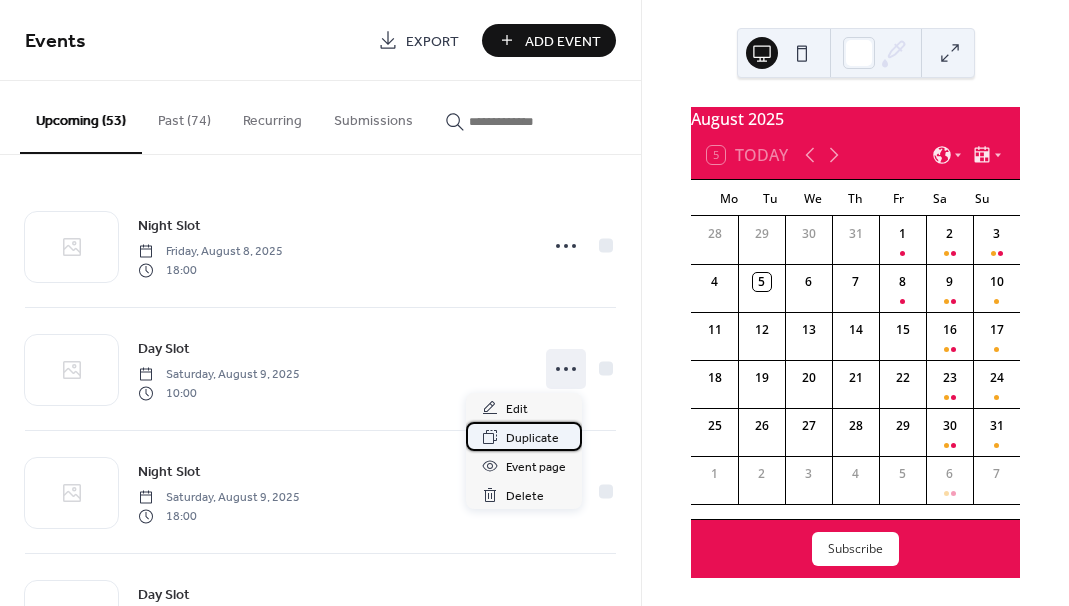 click on "Duplicate" at bounding box center (524, 436) 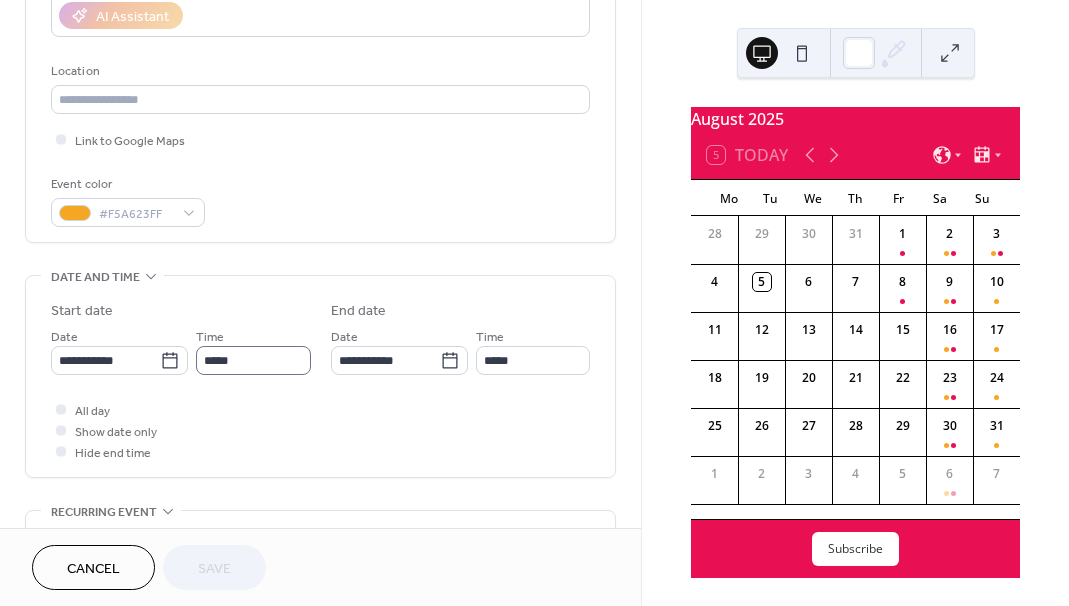 scroll, scrollTop: 384, scrollLeft: 0, axis: vertical 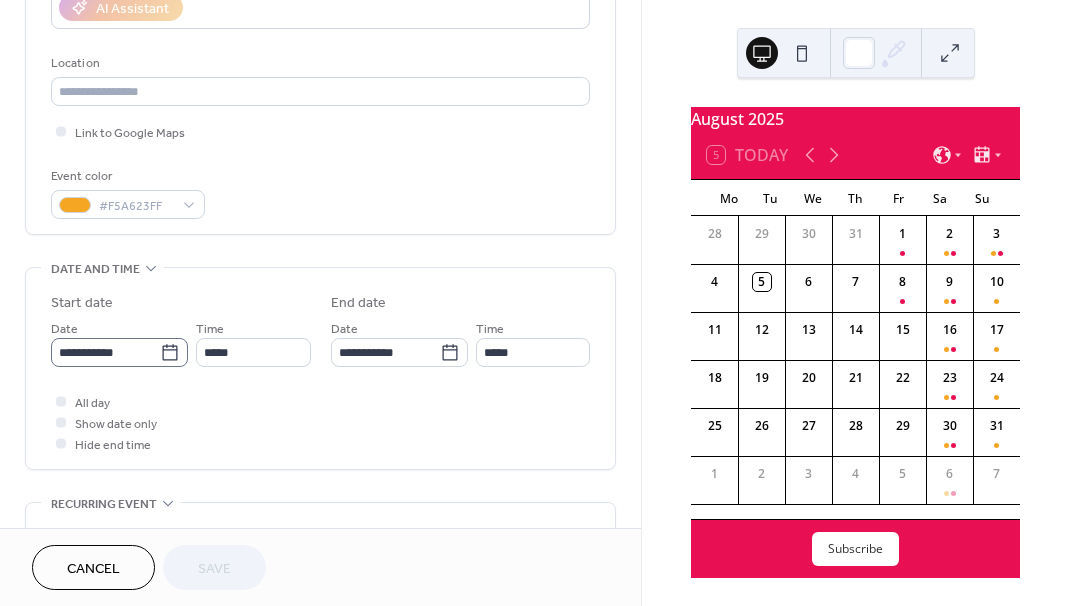 click 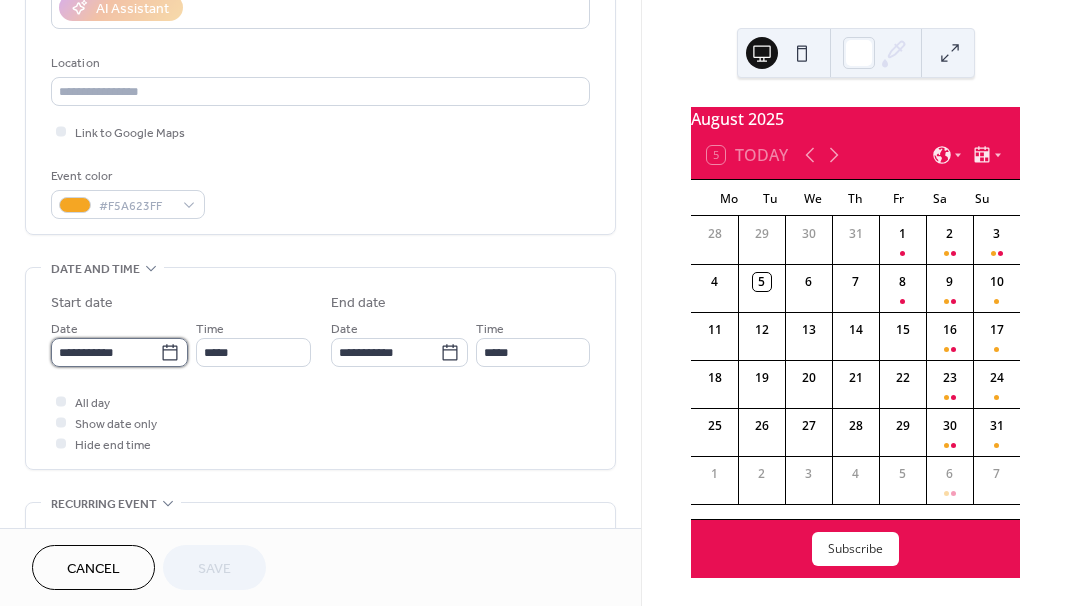 click on "**********" at bounding box center [105, 352] 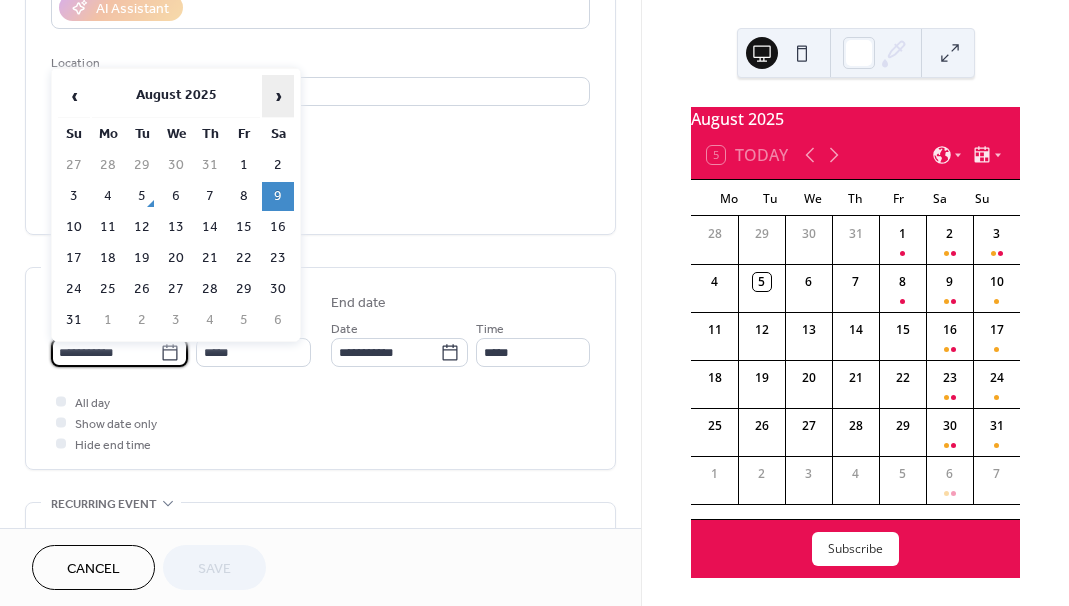 click on "›" at bounding box center [278, 96] 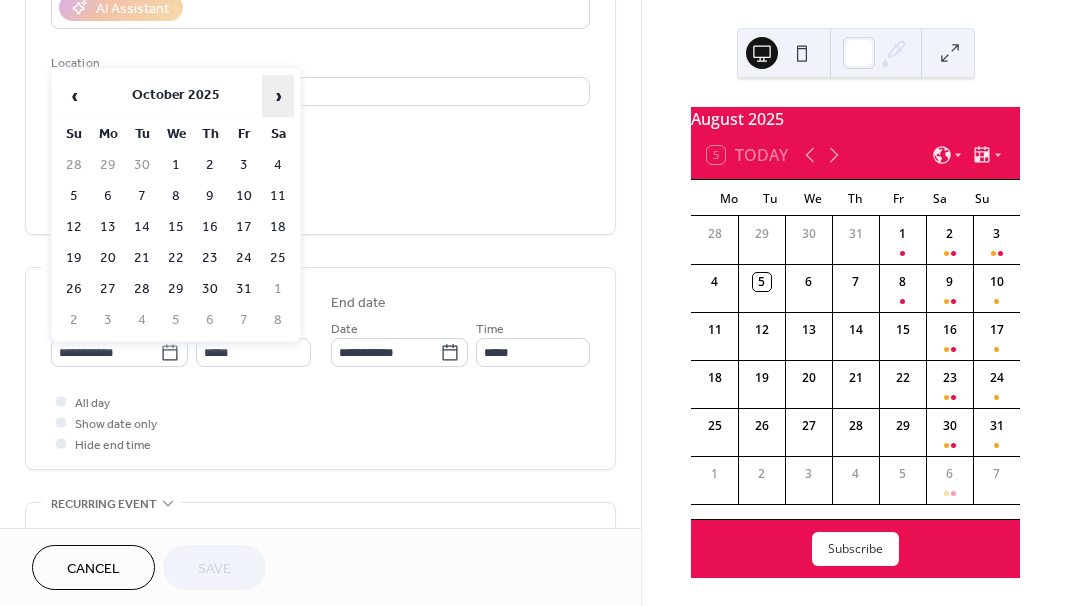 click on "›" at bounding box center [278, 96] 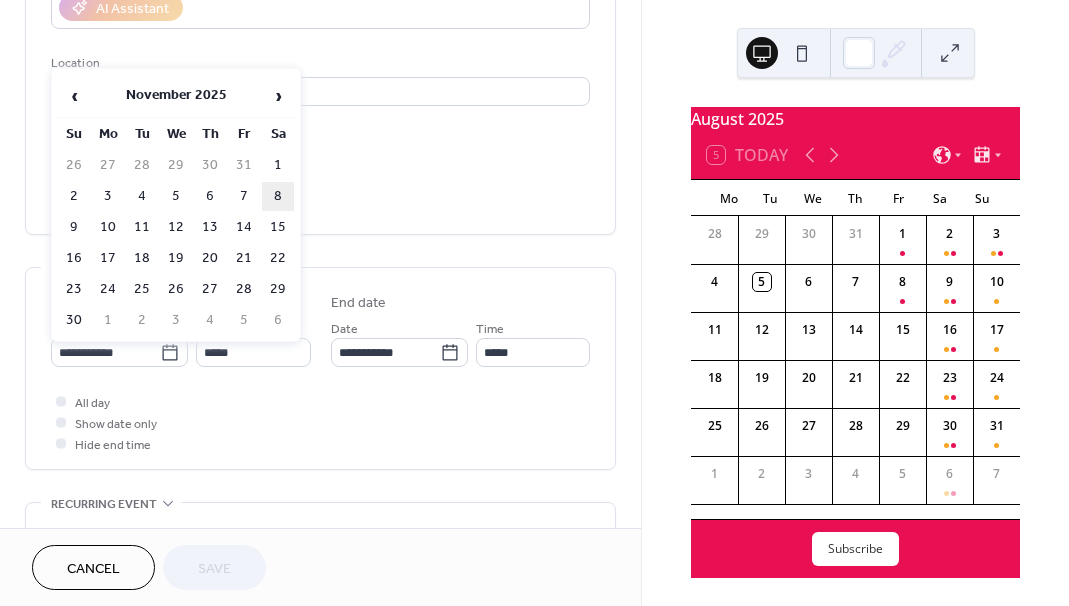 click on "8" at bounding box center (278, 196) 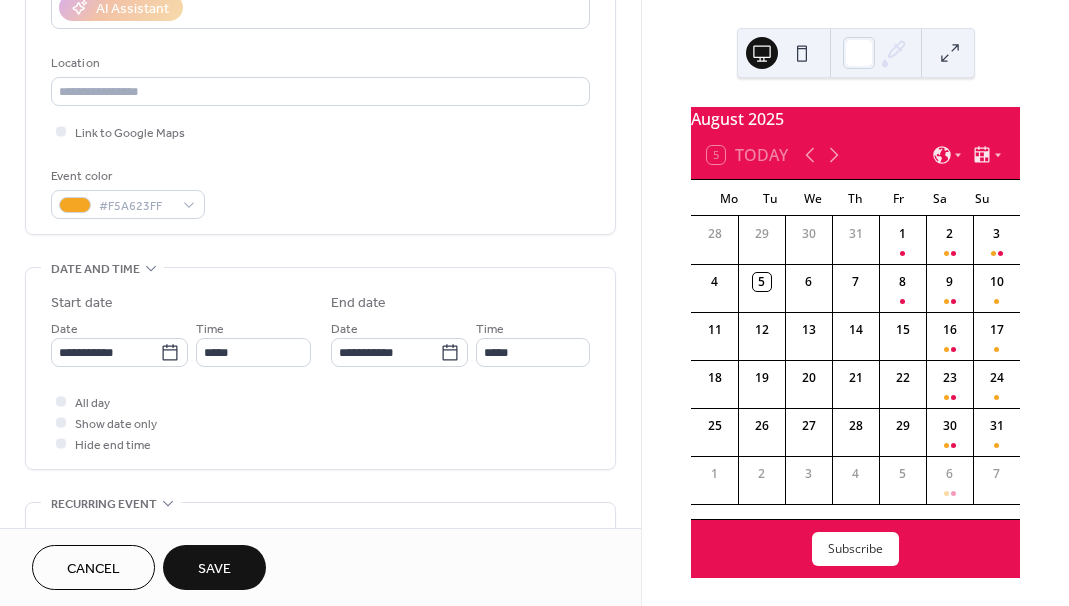 click on "Save" at bounding box center [214, 569] 